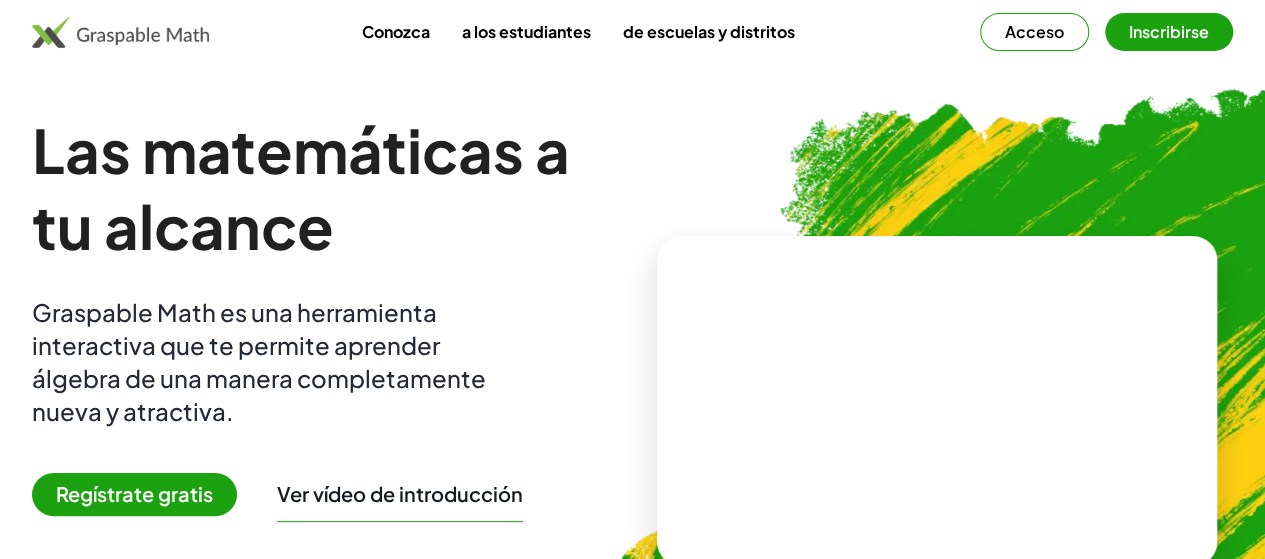 scroll, scrollTop: 500, scrollLeft: 0, axis: vertical 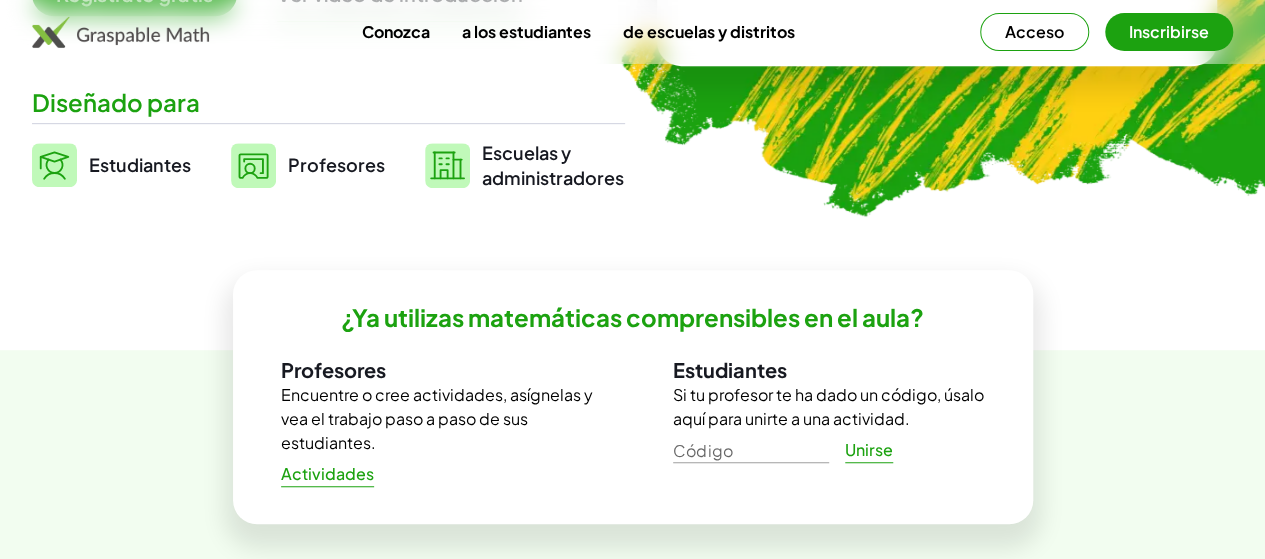 click on "Estudiantes" at bounding box center [140, 164] 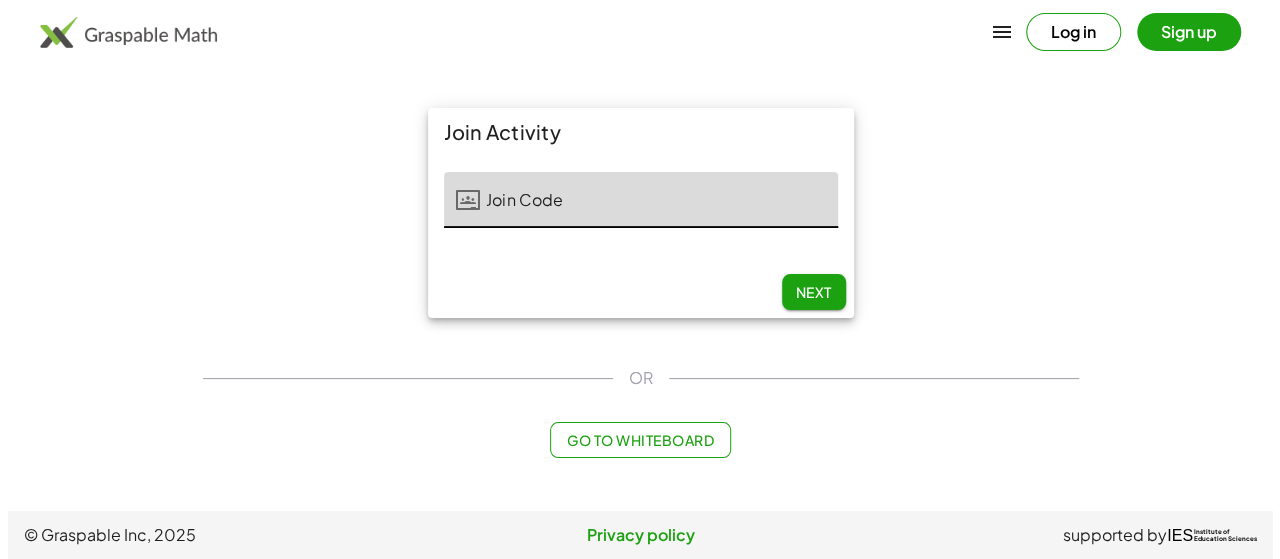 scroll, scrollTop: 0, scrollLeft: 0, axis: both 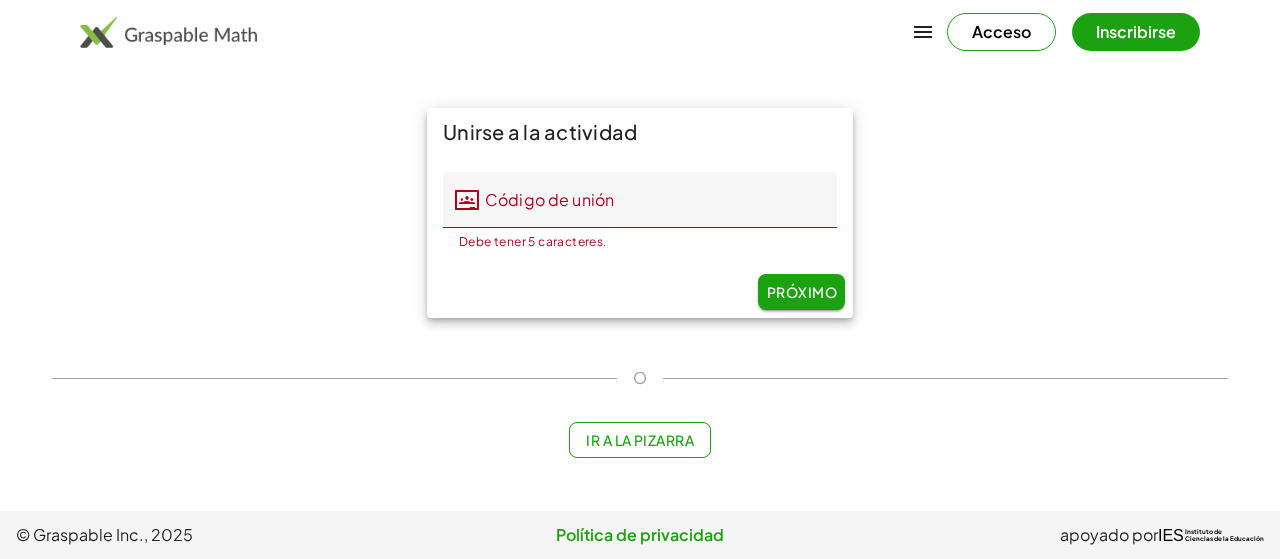 click on "Código de unión" 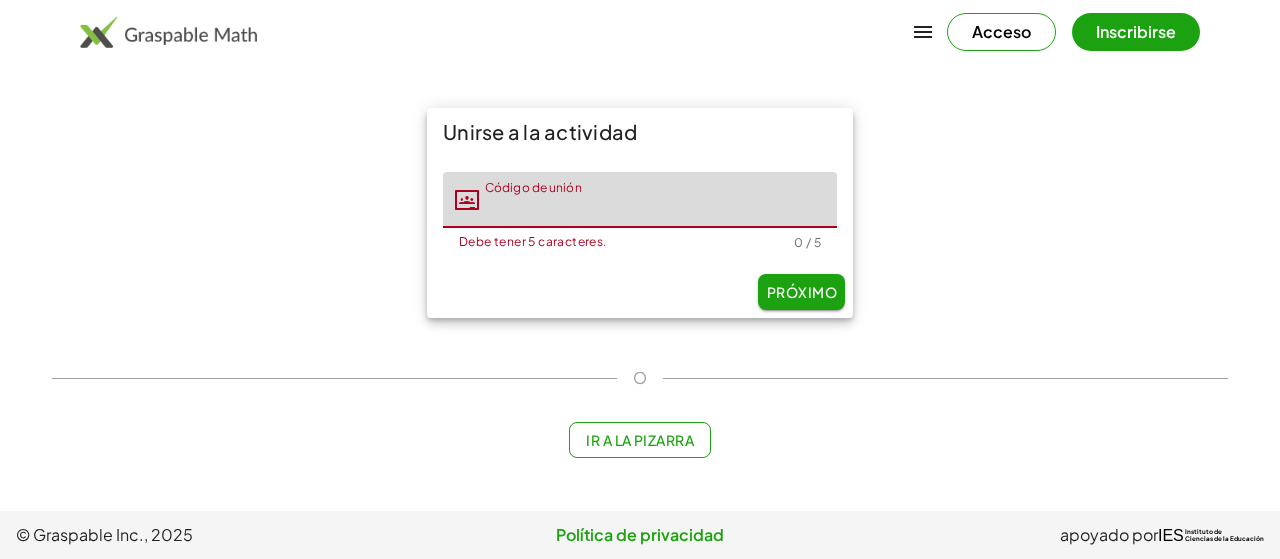 click on "Ir a la pizarra" at bounding box center [640, 440] 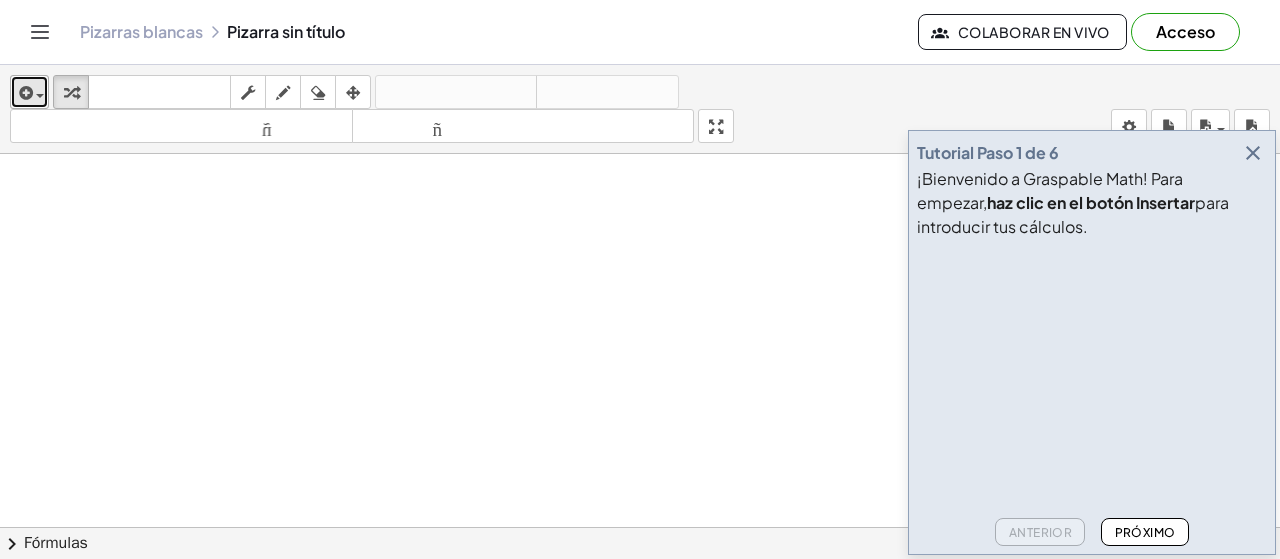 click on "insertar" at bounding box center (29, 92) 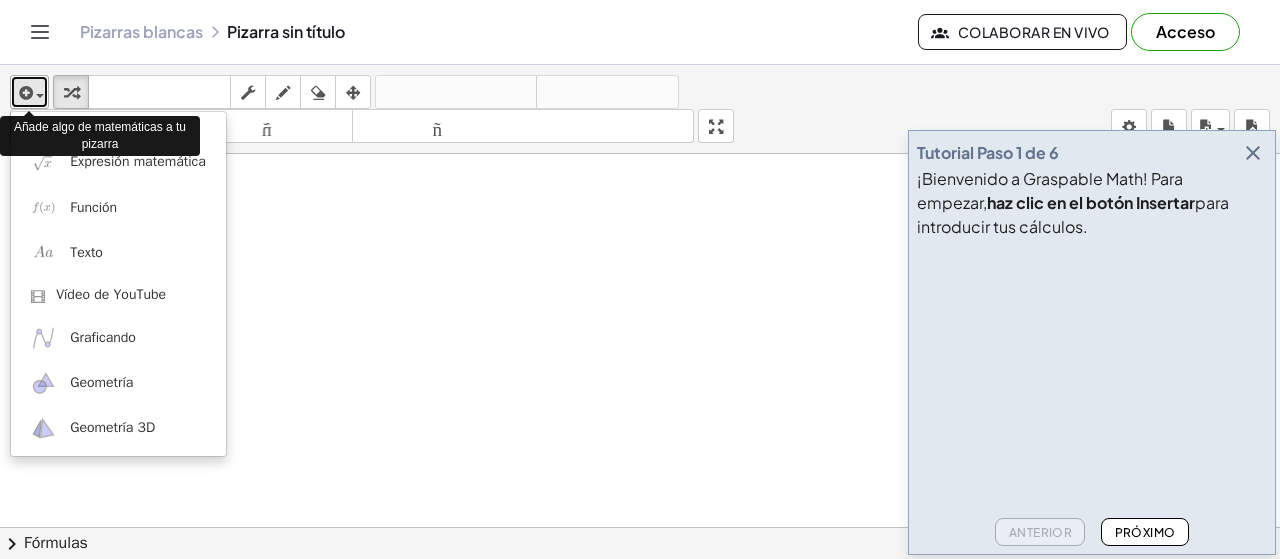 click on "insertar" at bounding box center [29, 92] 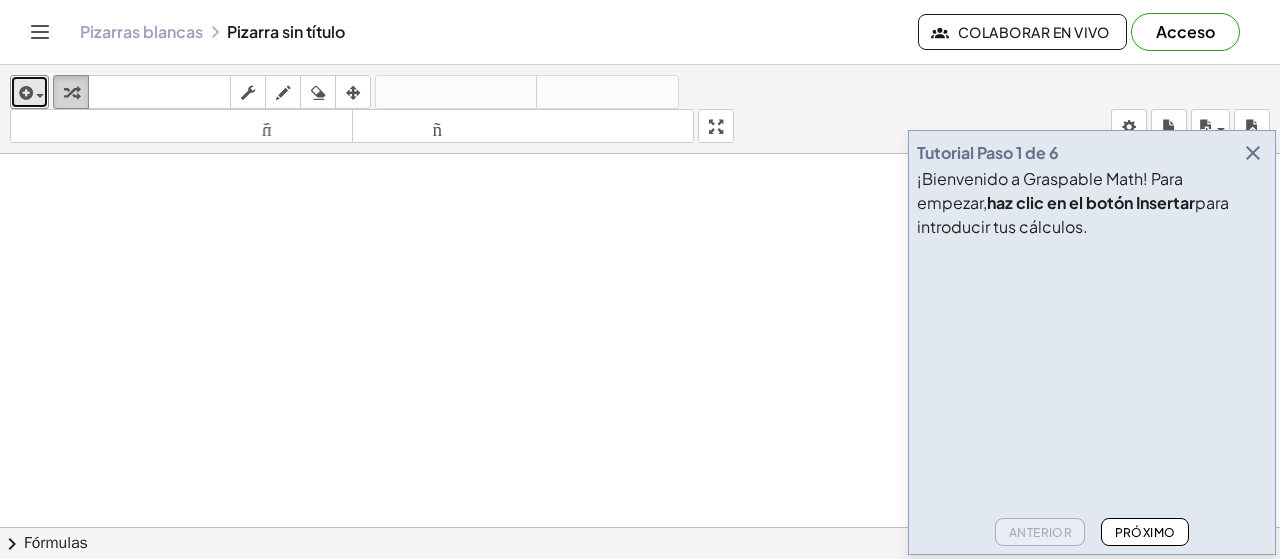click at bounding box center [71, 92] 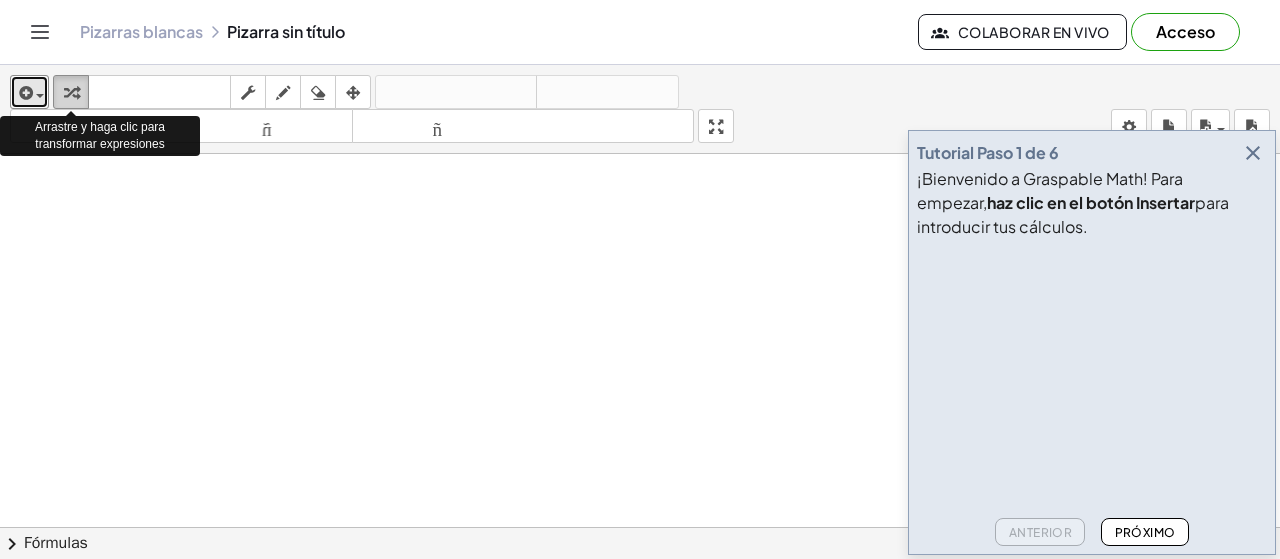 click at bounding box center [71, 93] 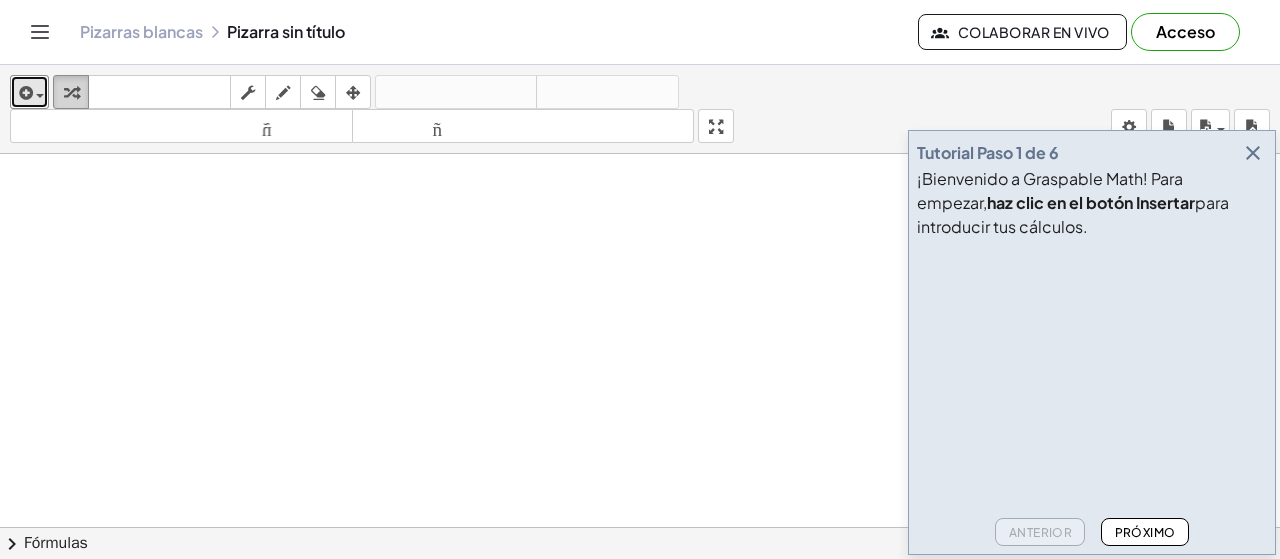 click at bounding box center [71, 93] 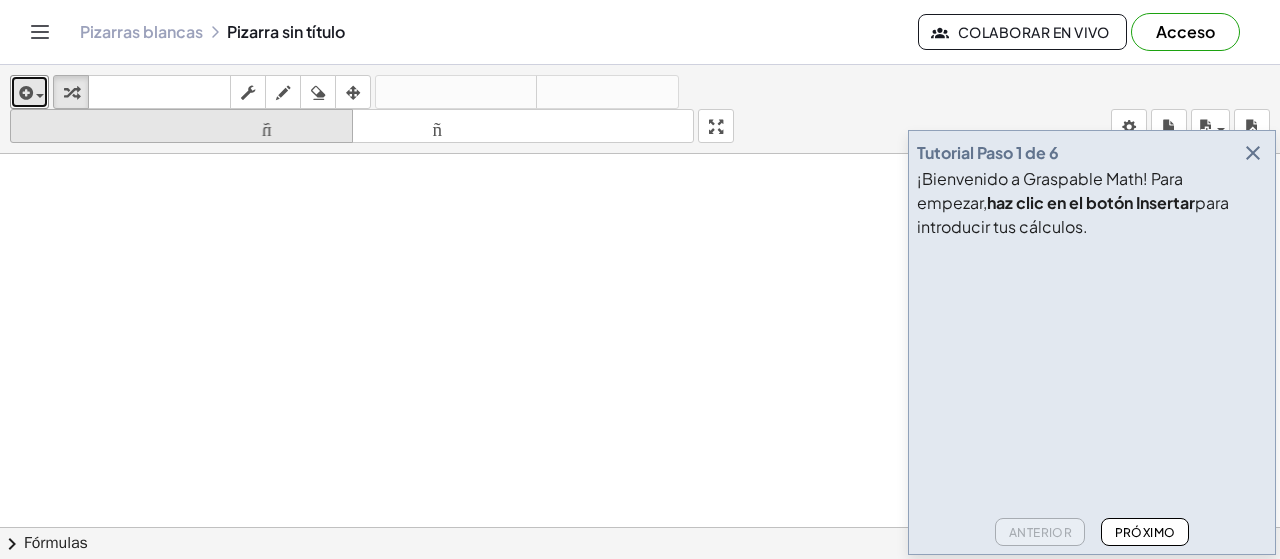 drag, startPoint x: 74, startPoint y: 97, endPoint x: 79, endPoint y: 125, distance: 28.442924 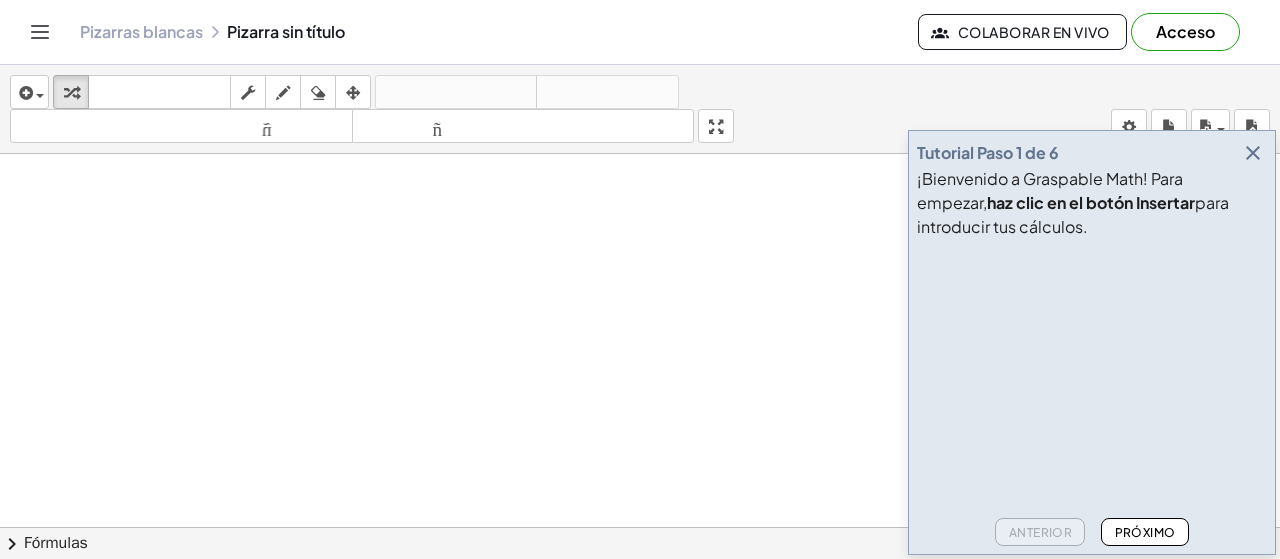 click on "Anterior Próximo" at bounding box center [1092, 528] 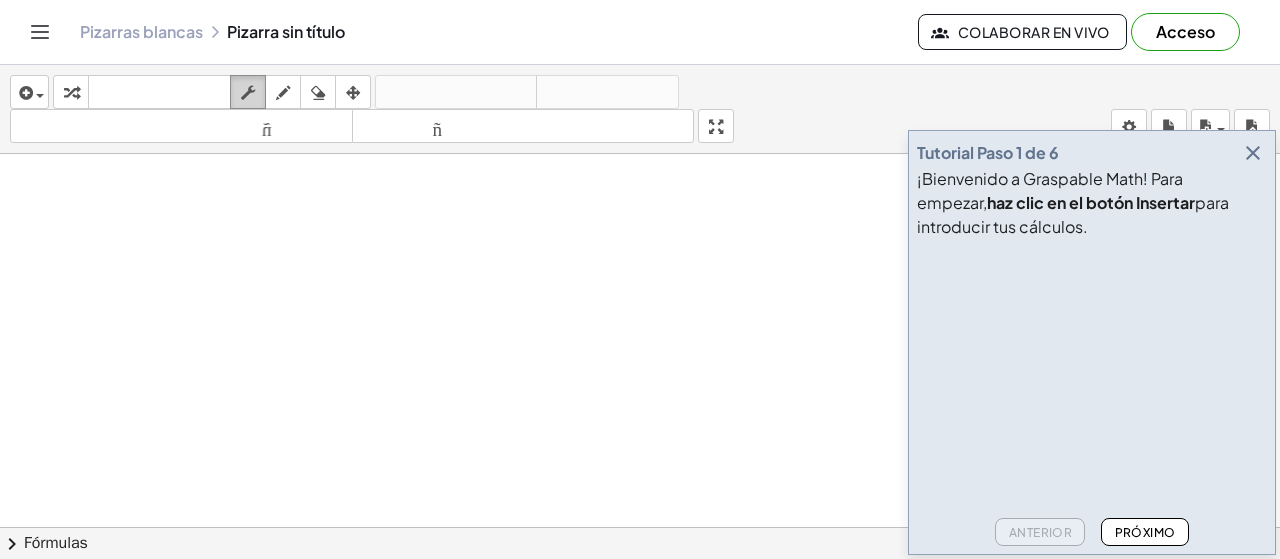 click at bounding box center [248, 93] 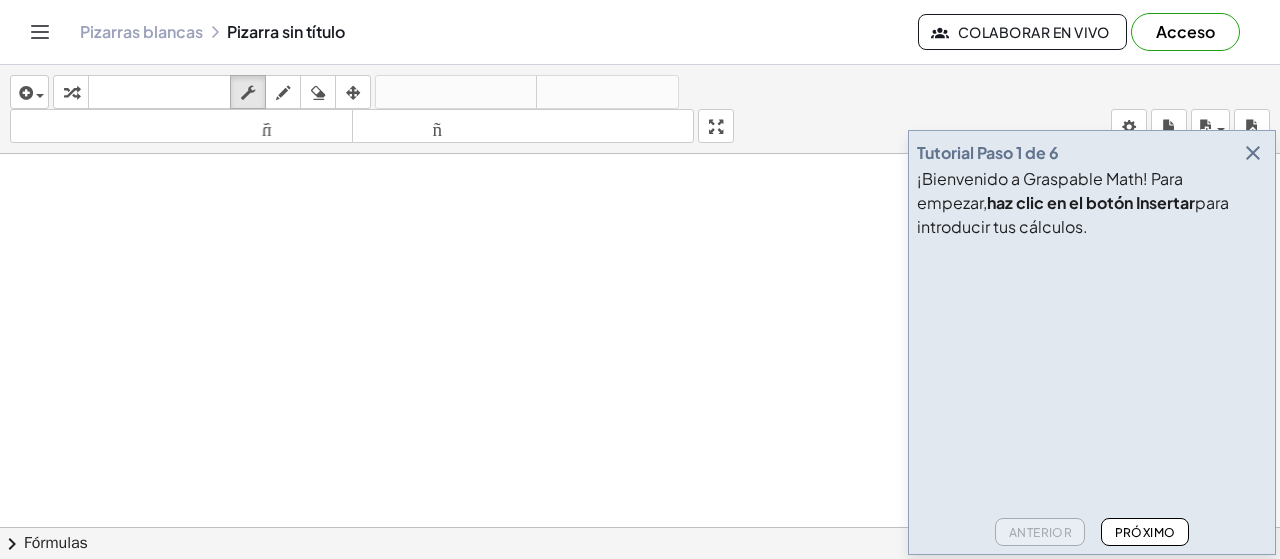 click at bounding box center (1253, 153) 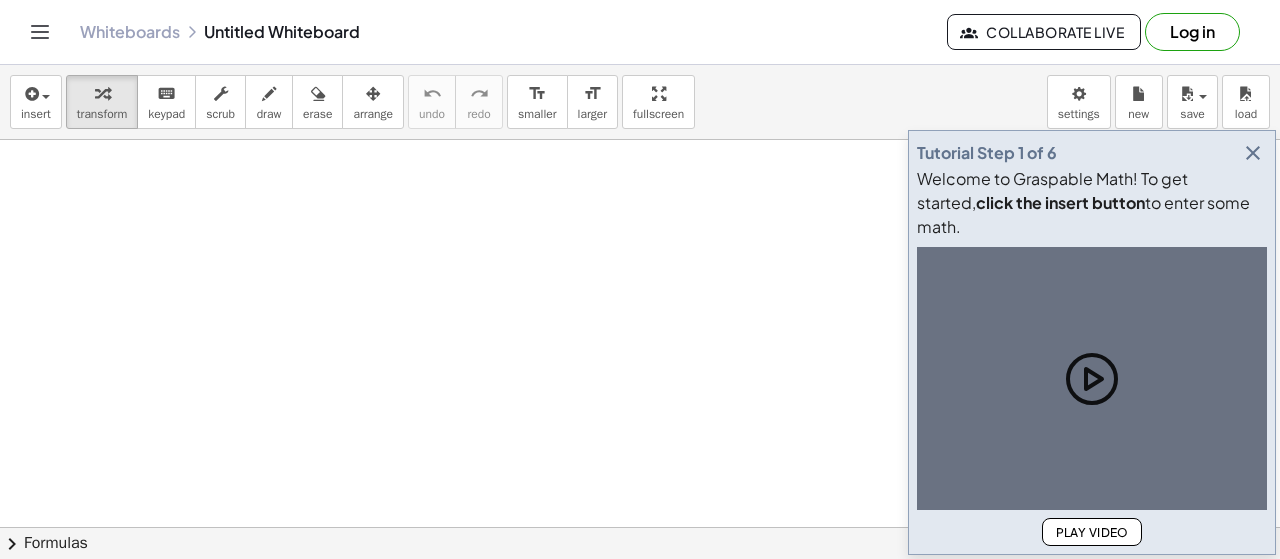 scroll, scrollTop: 0, scrollLeft: 0, axis: both 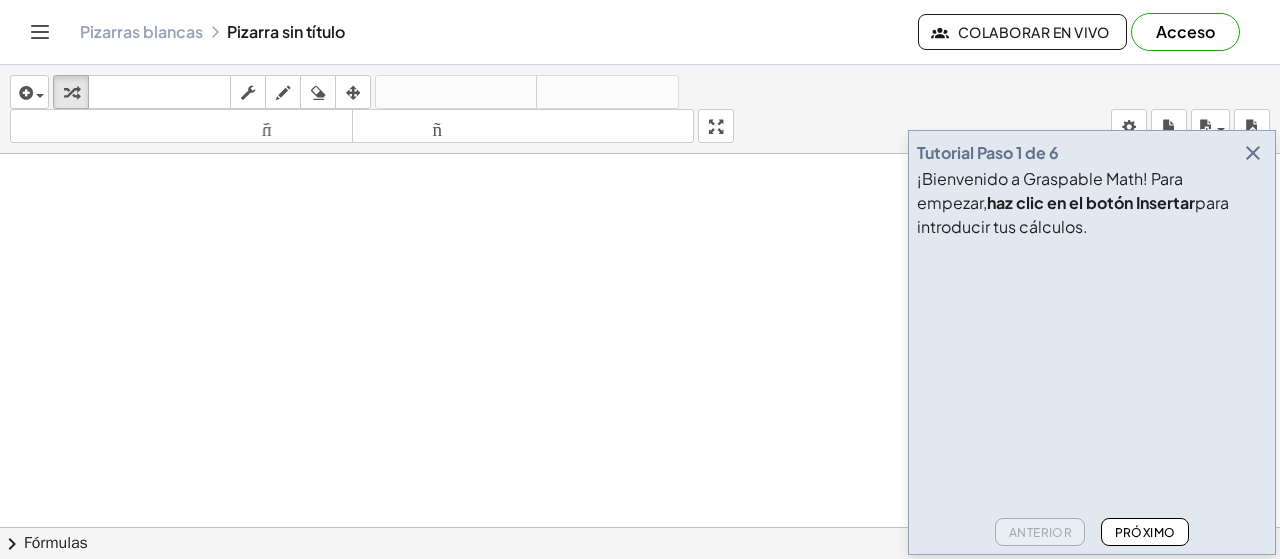 click on "¡Bienvenido a Graspable Math! Para empezar,  haz clic en el botón Insertar  para introducir tus cálculos." at bounding box center (1092, 203) 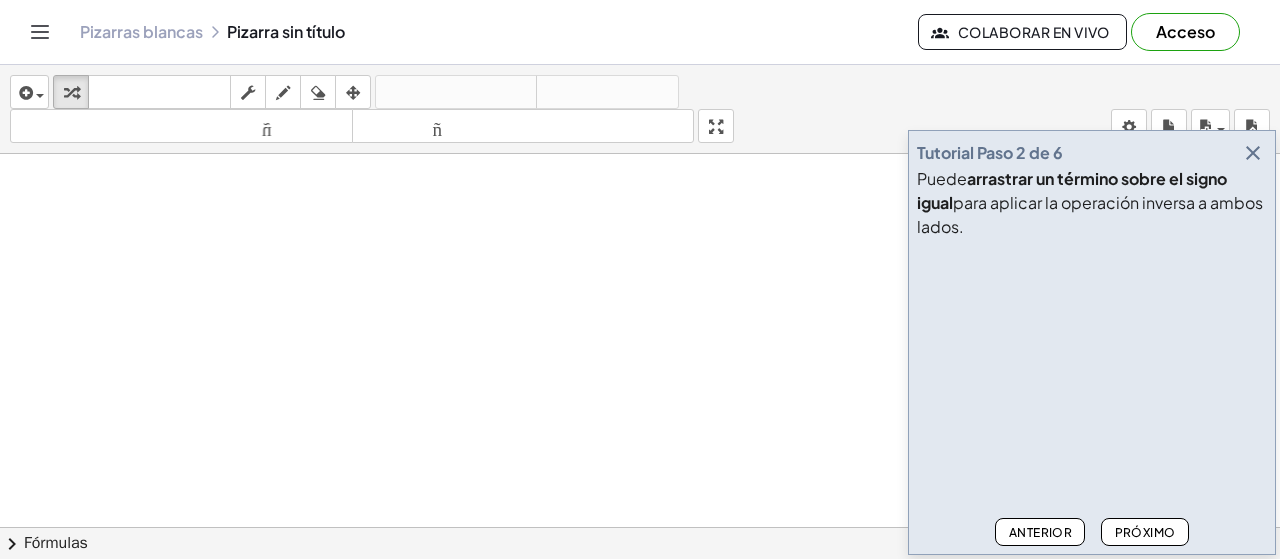 click on "Próximo" at bounding box center (1145, 532) 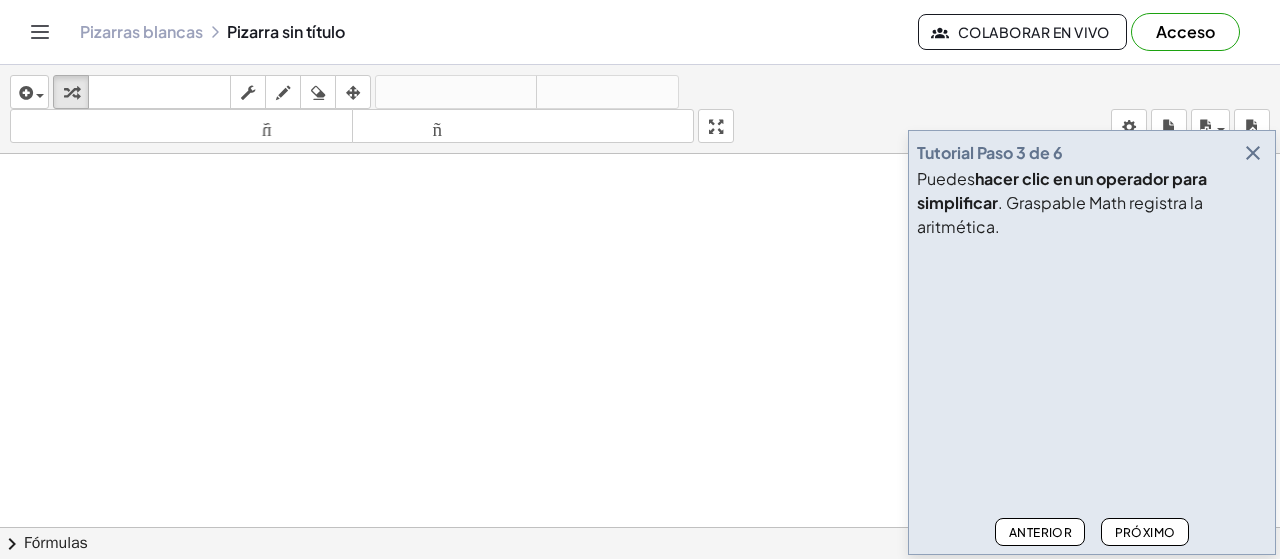 drag, startPoint x: 1052, startPoint y: 527, endPoint x: 1071, endPoint y: 513, distance: 23.600847 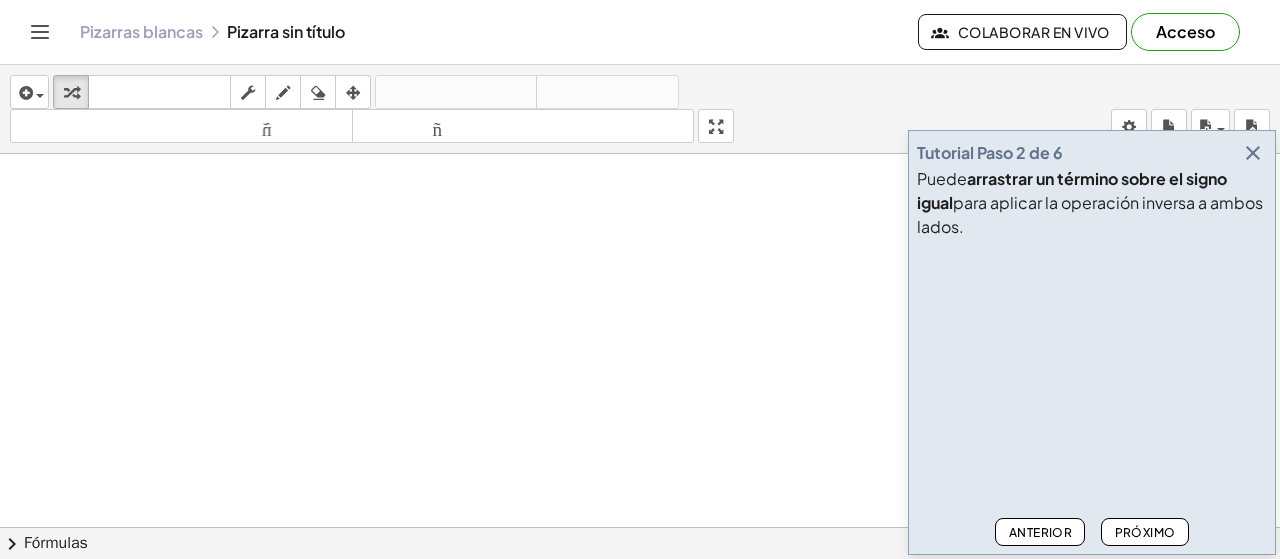 click at bounding box center [1253, 153] 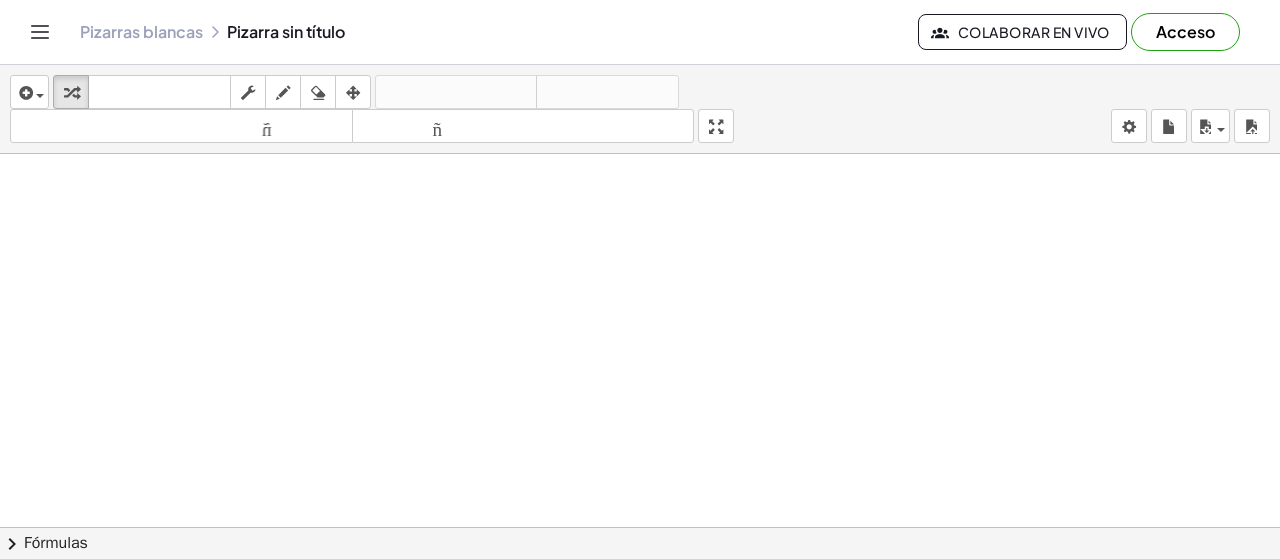 click at bounding box center (640, 607) 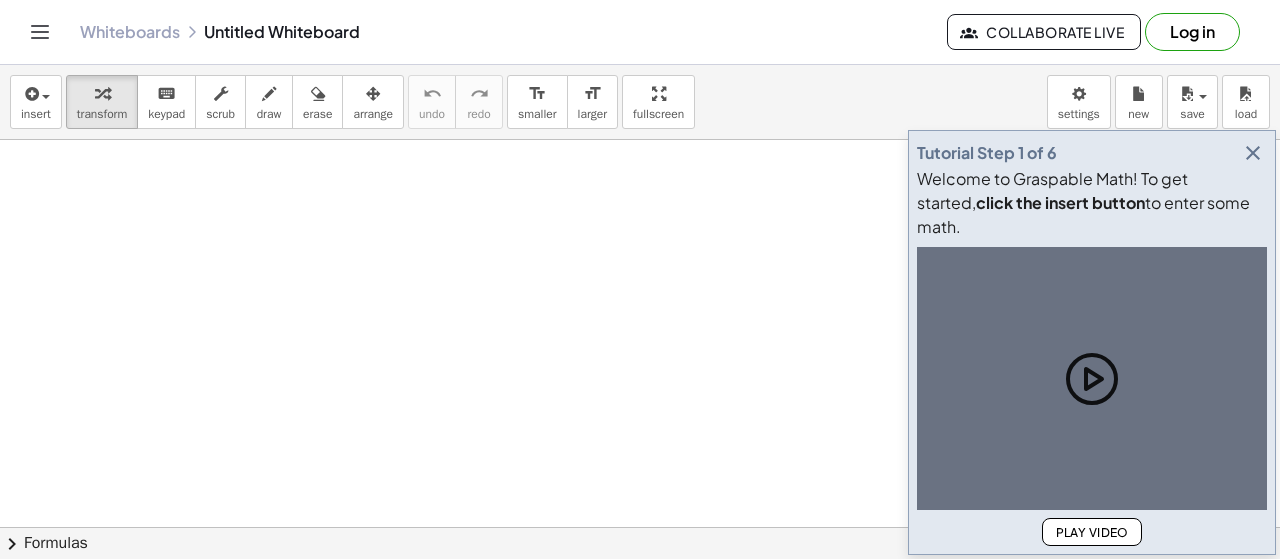 scroll, scrollTop: 0, scrollLeft: 0, axis: both 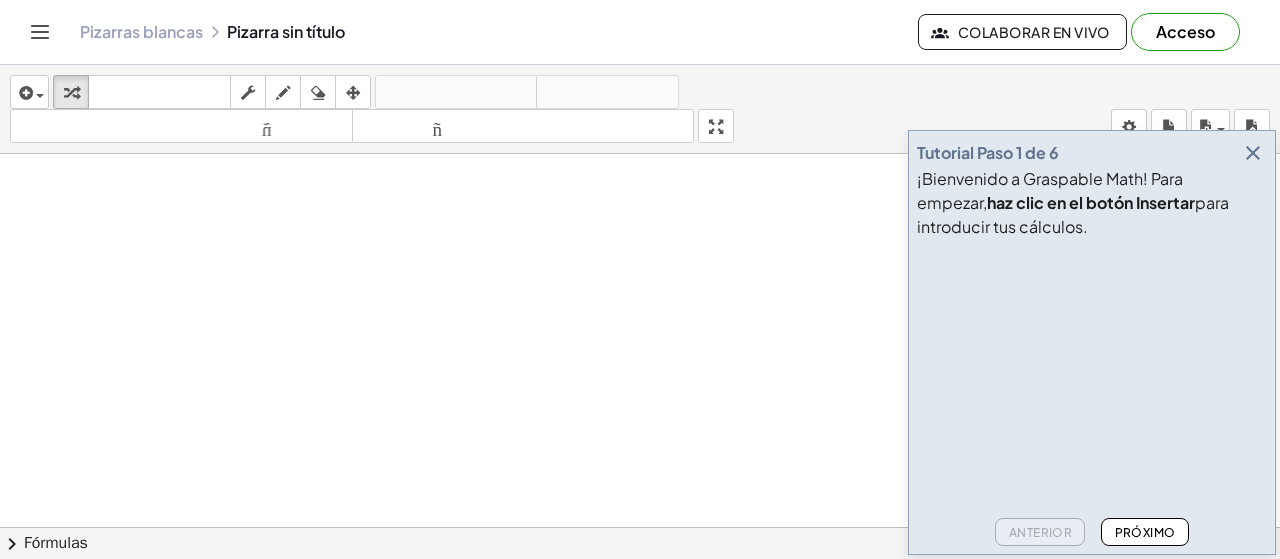 click at bounding box center [1253, 153] 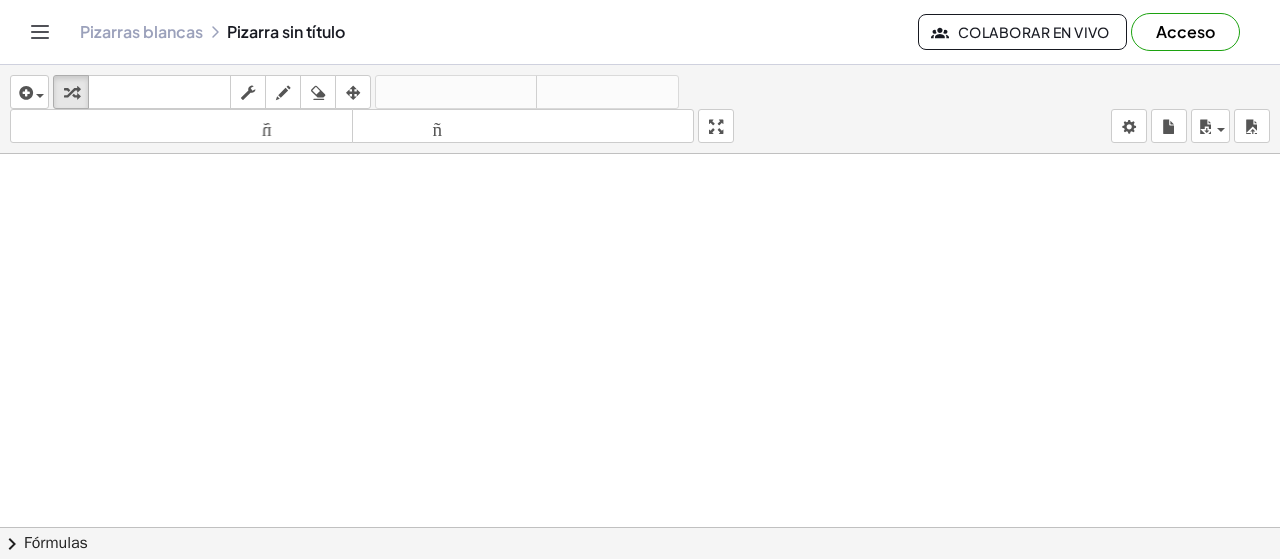 click at bounding box center (640, 607) 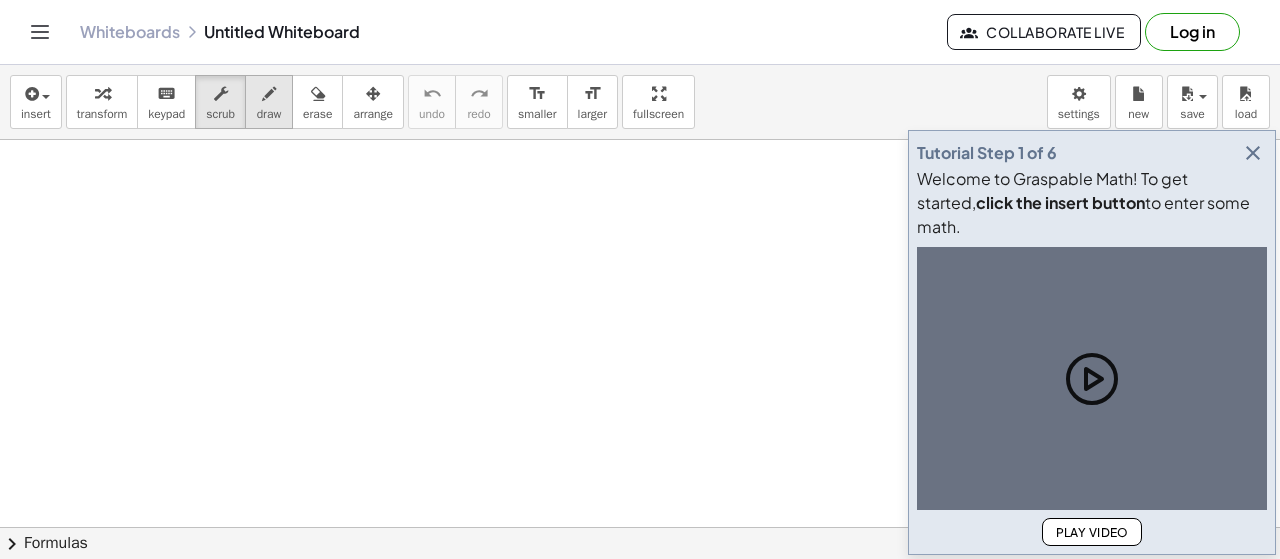 scroll, scrollTop: 0, scrollLeft: 0, axis: both 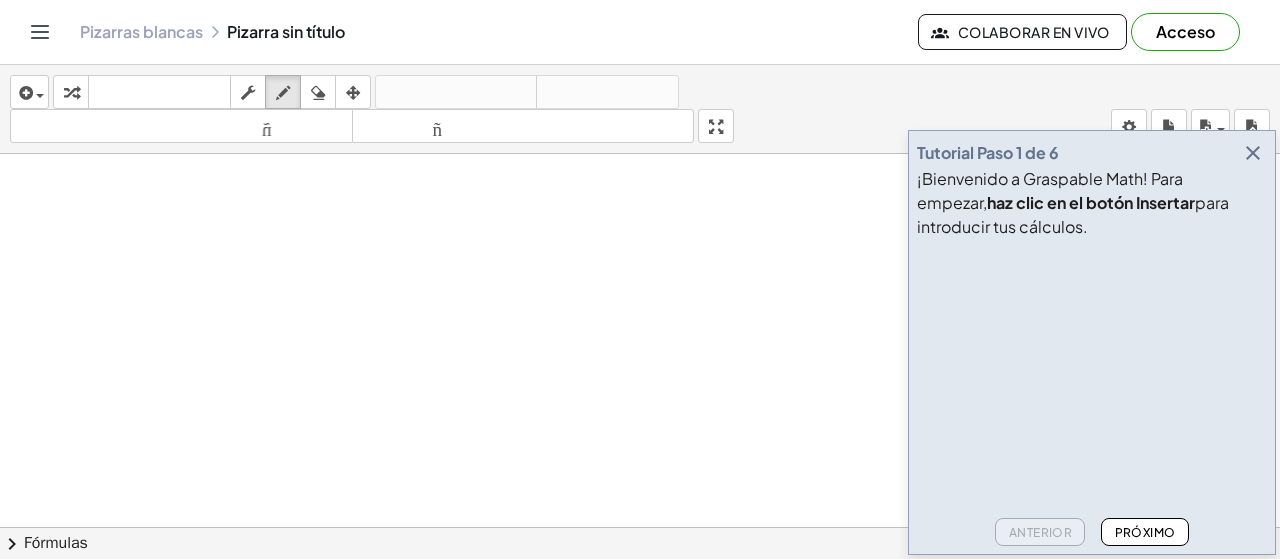 click at bounding box center (640, 607) 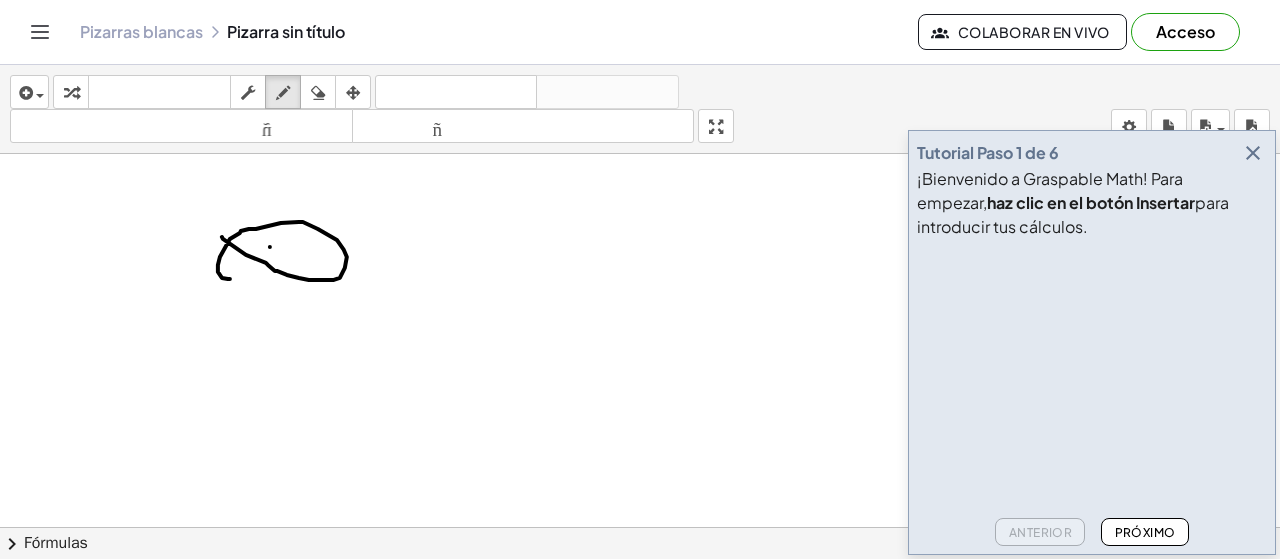drag, startPoint x: 222, startPoint y: 235, endPoint x: 239, endPoint y: 273, distance: 41.62932 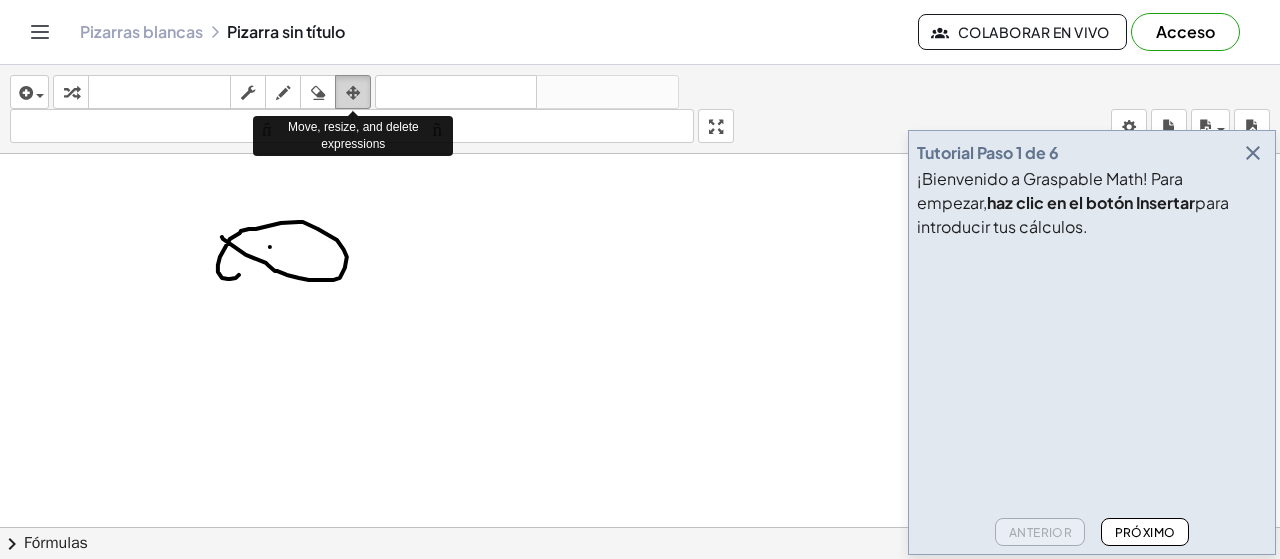 click at bounding box center [353, 93] 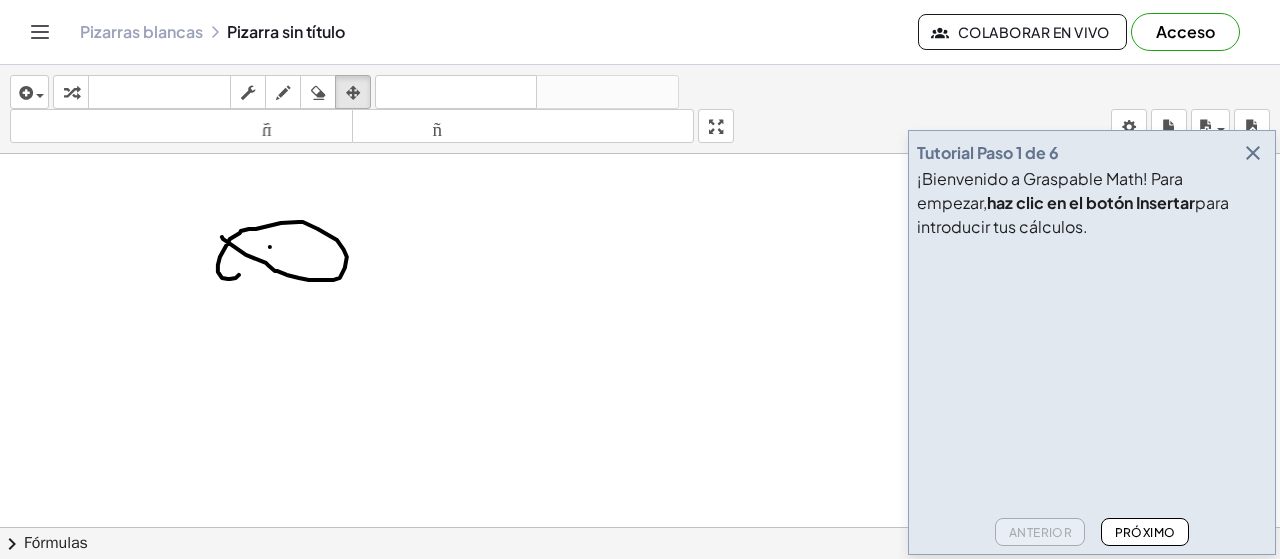 drag, startPoint x: 312, startPoint y: 226, endPoint x: 286, endPoint y: 270, distance: 51.10773 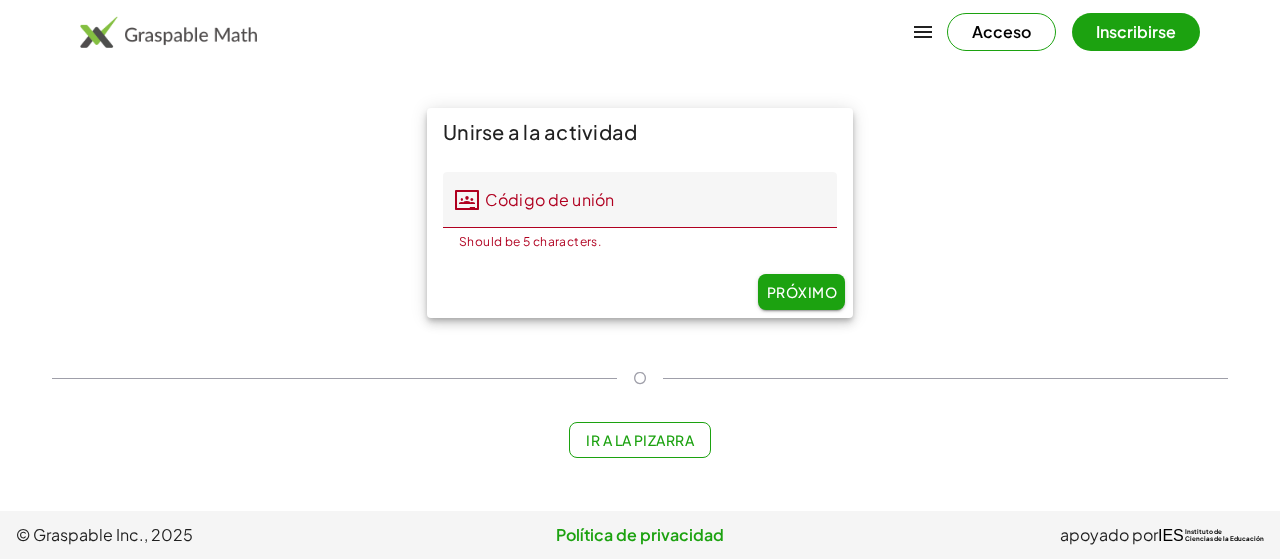 click on "Acceso" at bounding box center [1001, 31] 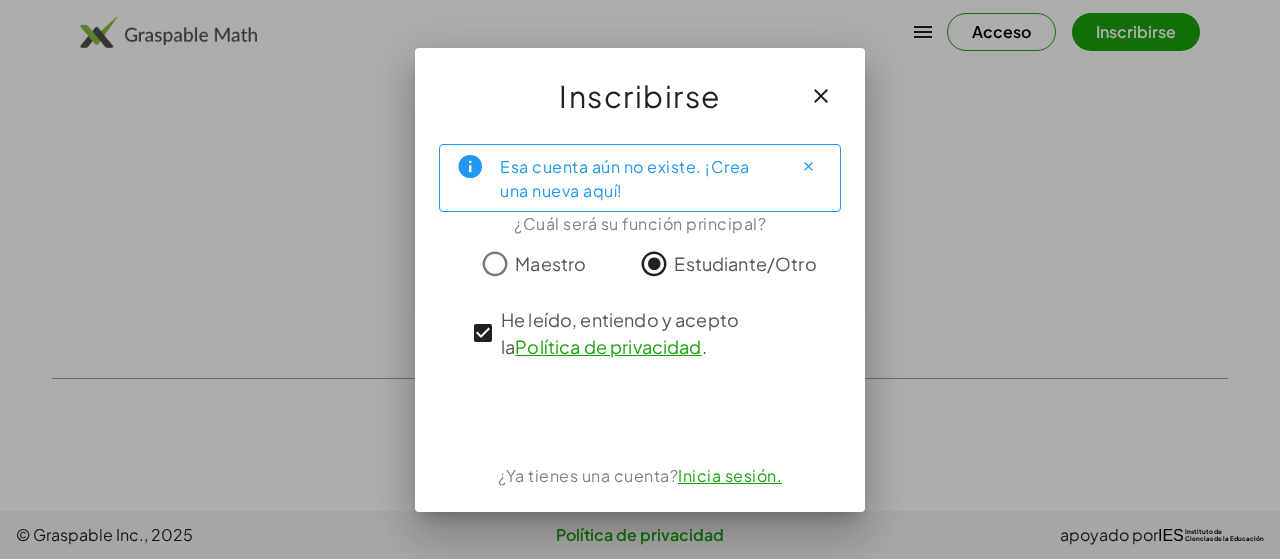 click on "Inicia sesión." at bounding box center (730, 475) 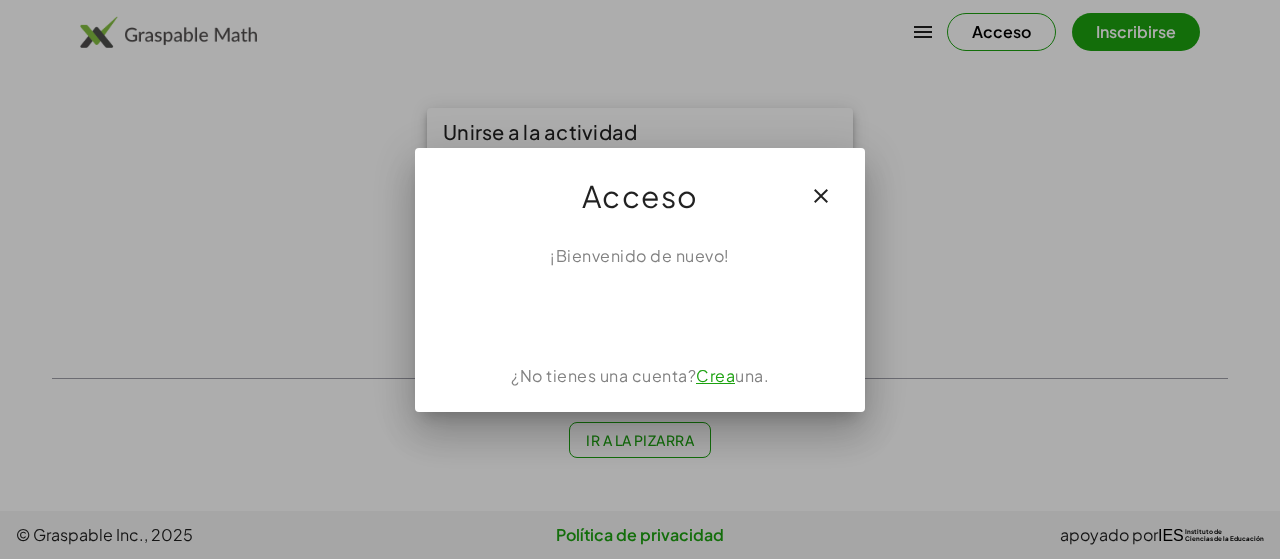 click 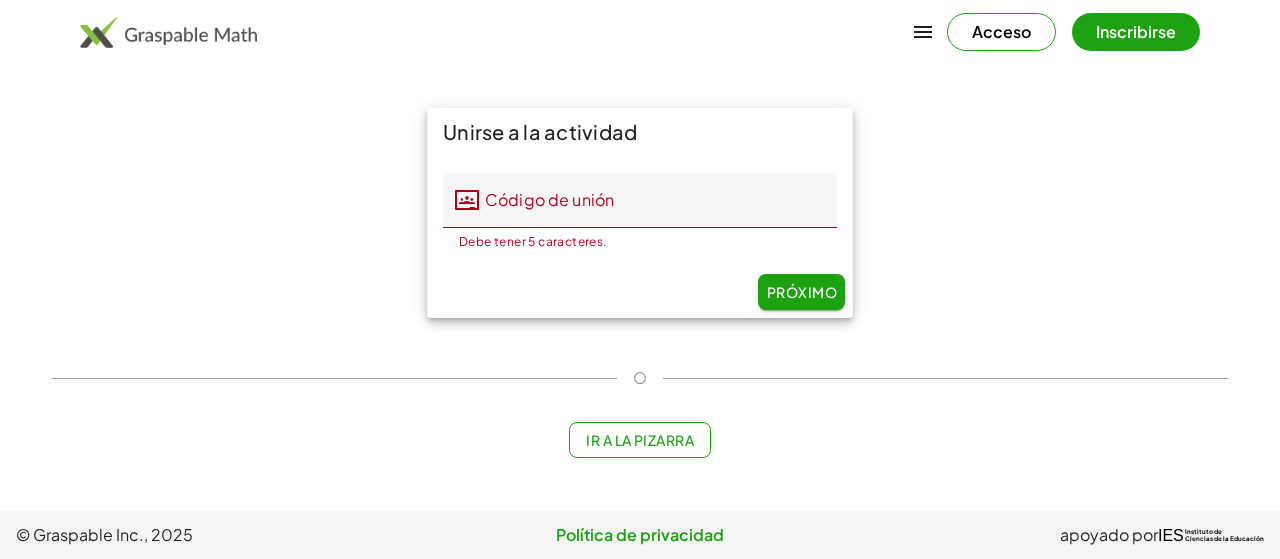 click on "Inscribirse" at bounding box center (1136, 31) 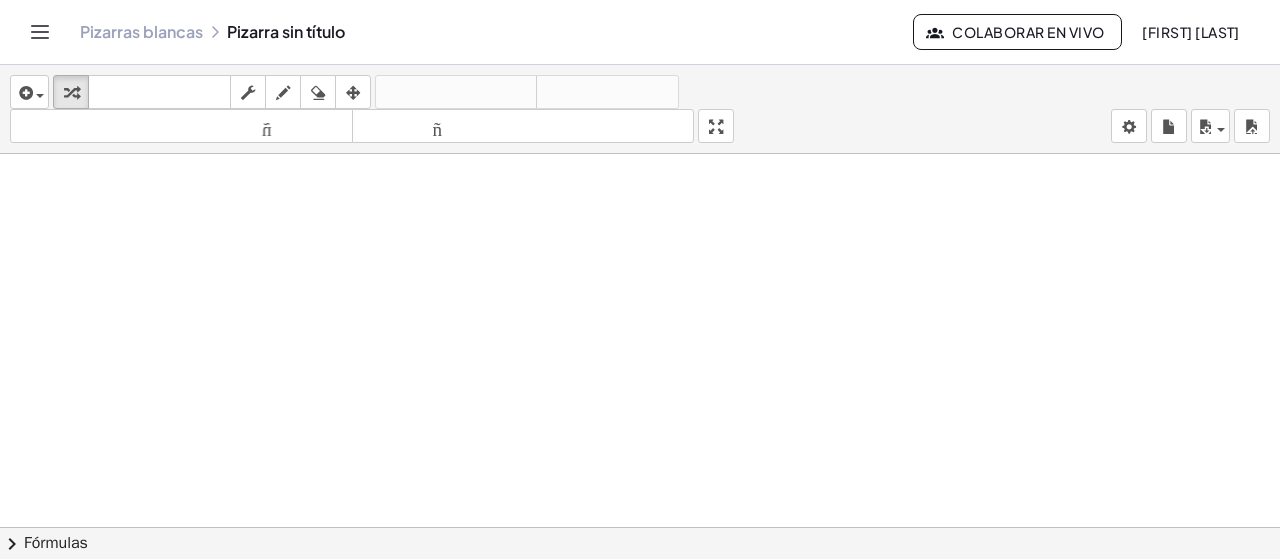 click at bounding box center [640, 542] 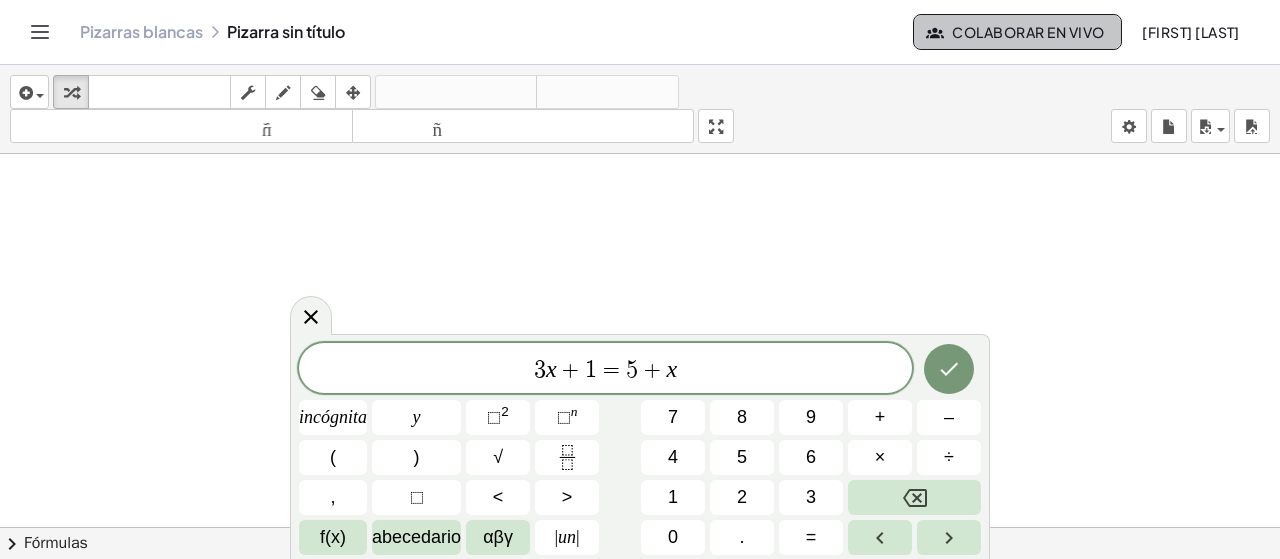 click on "Colaborar en vivo" at bounding box center [1028, 32] 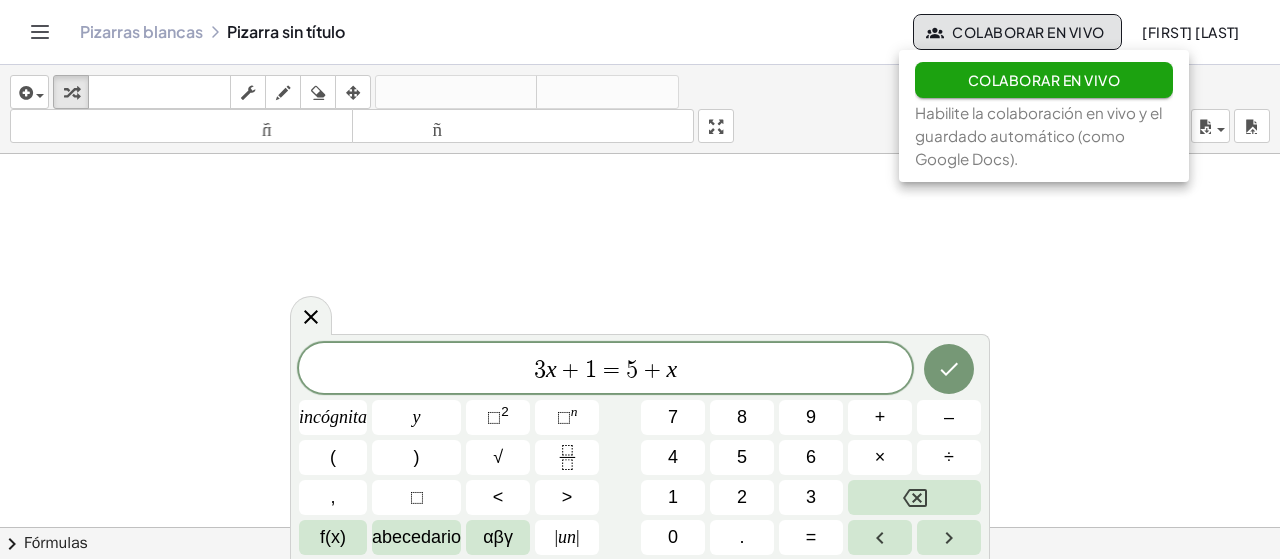 click on "Pizarras blancas Pizarra sin título" at bounding box center [496, 32] 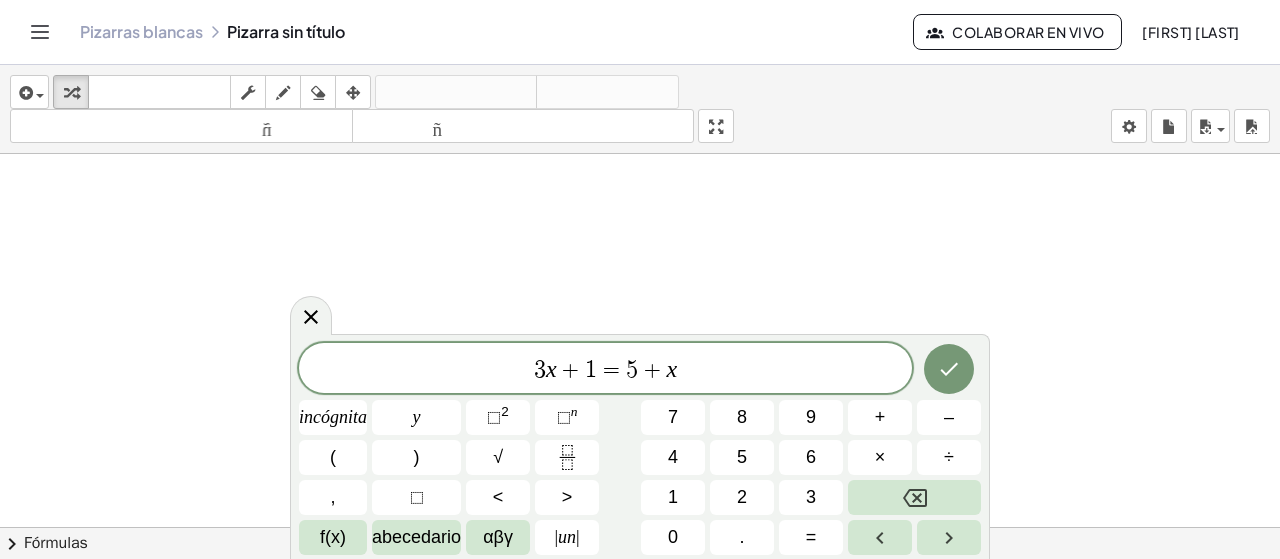 click at bounding box center (640, 542) 